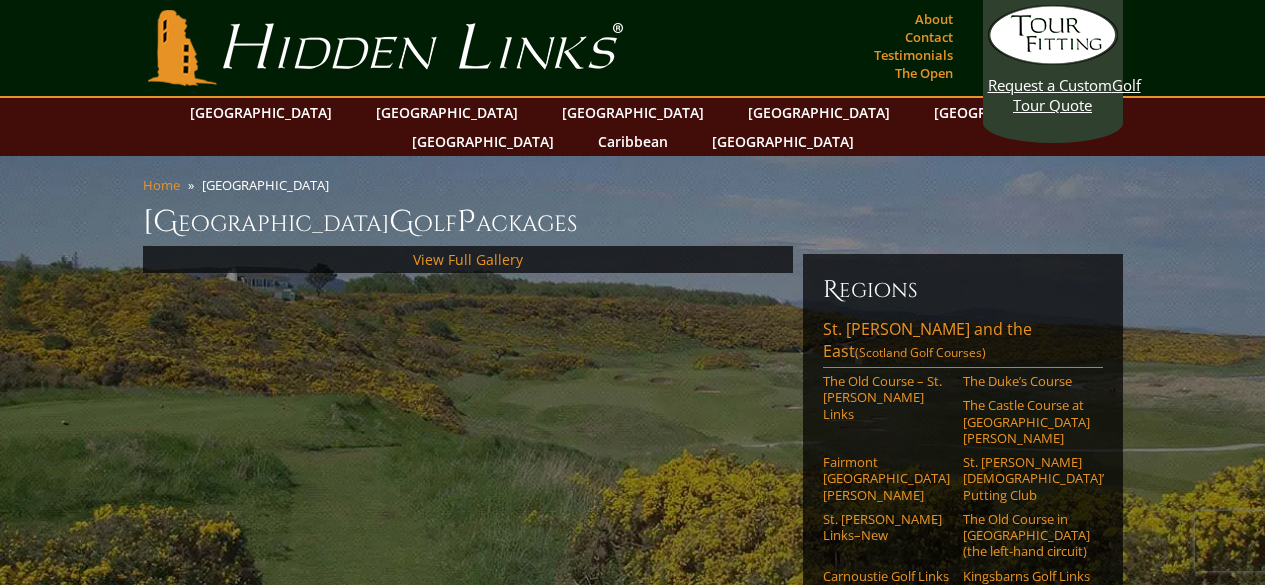 scroll, scrollTop: 0, scrollLeft: 0, axis: both 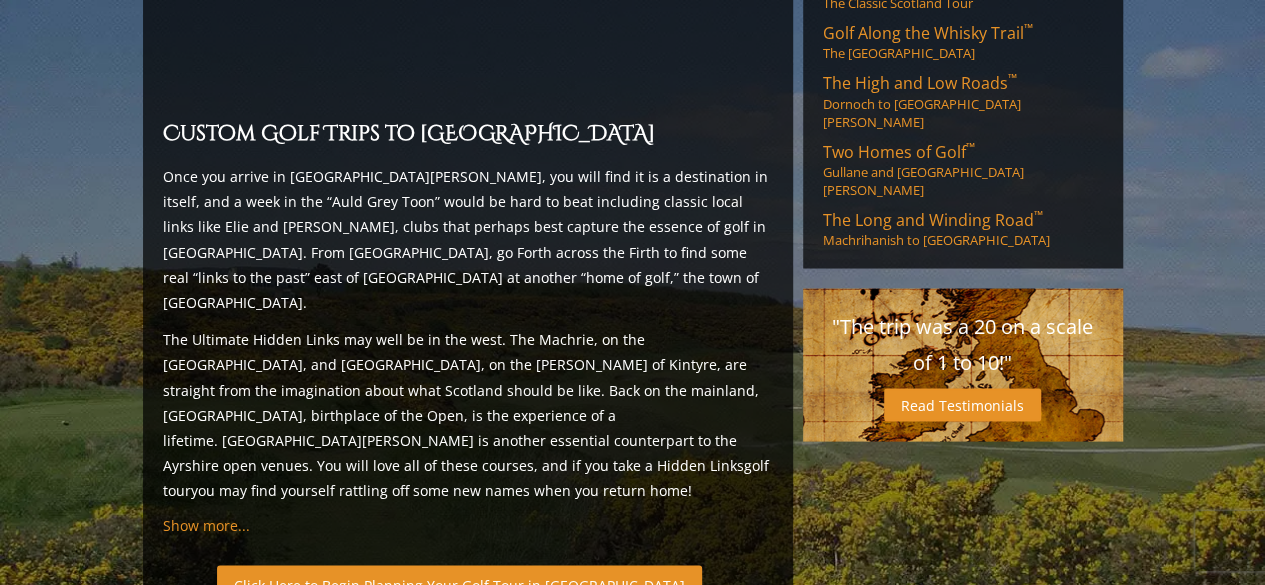 click on "Click Here to Begin Planning Your Golf Tour in Scotland" at bounding box center [459, 584] 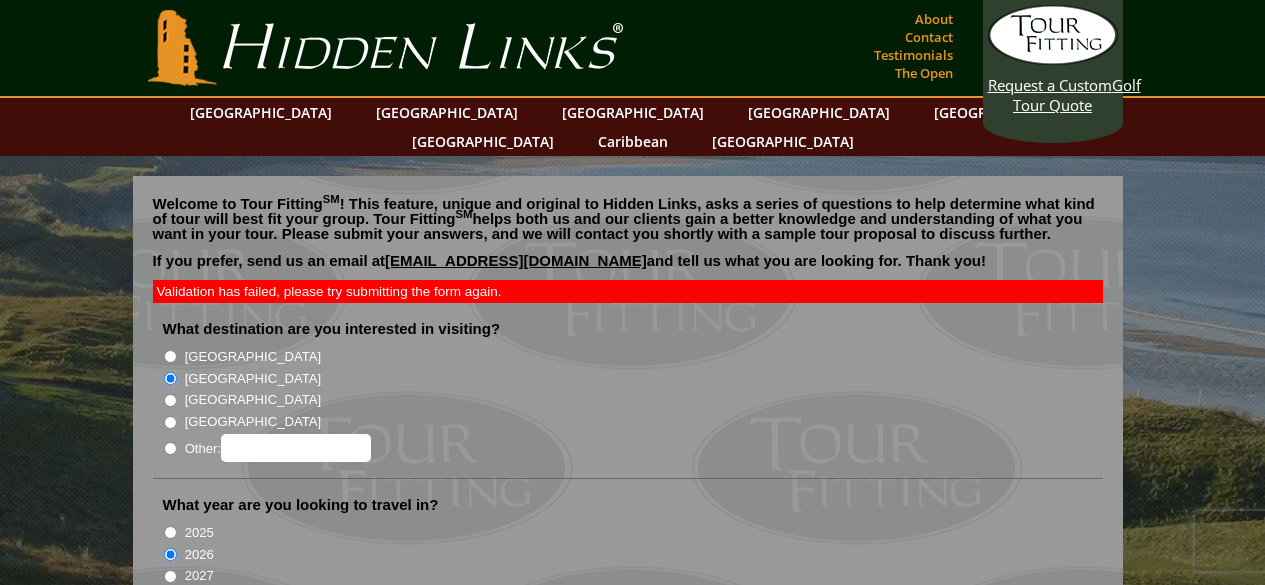 scroll, scrollTop: 0, scrollLeft: 0, axis: both 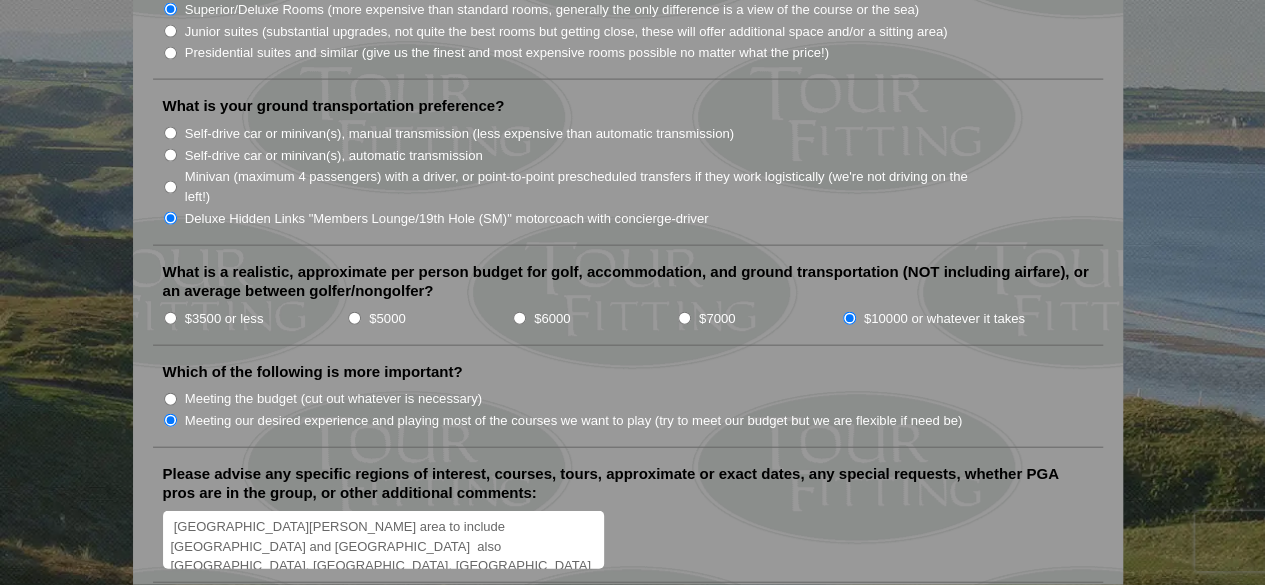 click on "Welcome to Tour Fitting SM ! This feature, unique and original to Hidden Links, asks a series of questions to help determine what kind of tour will best fit your group. Tour Fitting SM  helps both us and our clients gain a better knowledge and understanding of what you want in your tour. Please submit your answers, and we will contact you shortly with a sample tour proposal to discuss further.
If you prefer, send us an email at  golf@hiddenlinksgolf.com  and tell us what you are looking for. Thank you!
Validation has failed, please try submitting the form again.
Ireland Scotland England" at bounding box center (632, -475) 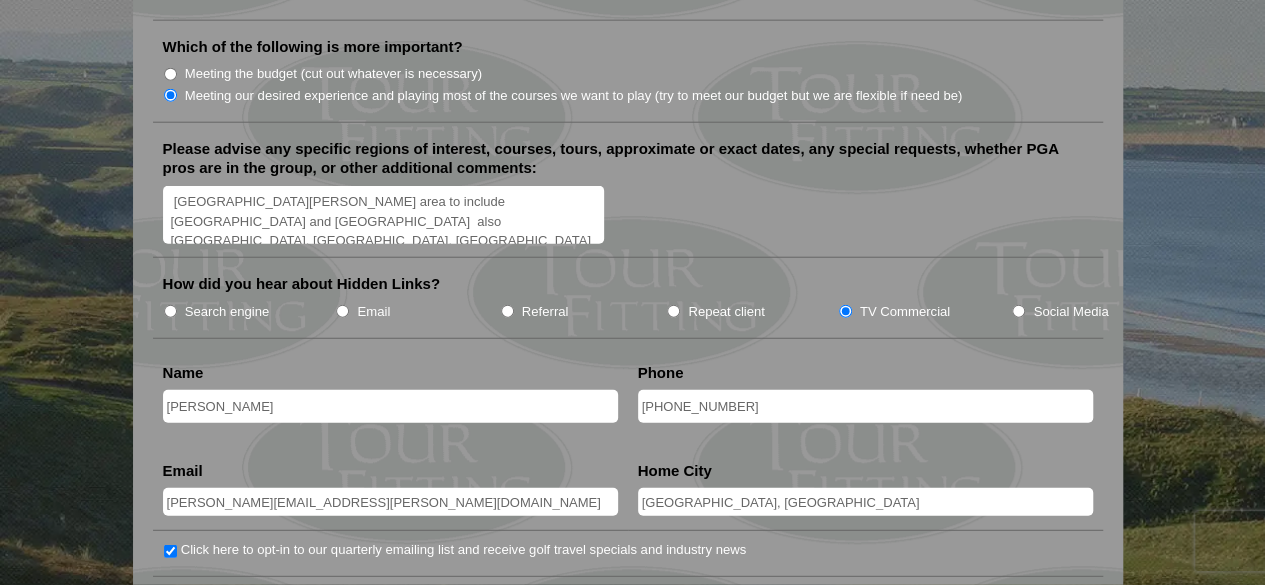 scroll, scrollTop: 2550, scrollLeft: 0, axis: vertical 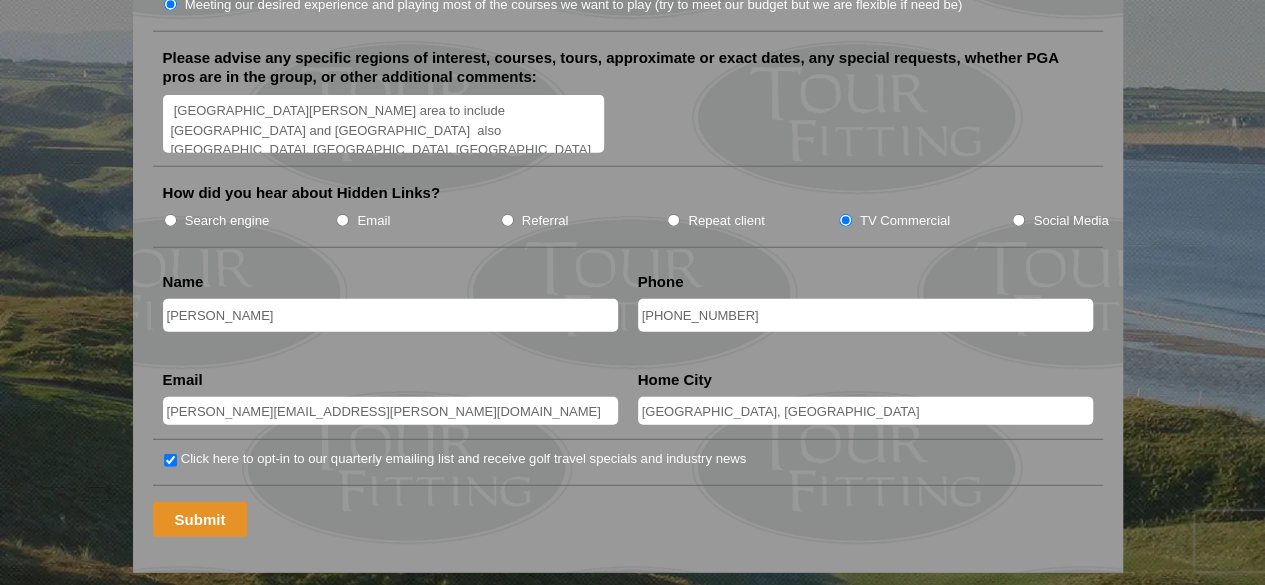 click on "Submit" at bounding box center (200, 519) 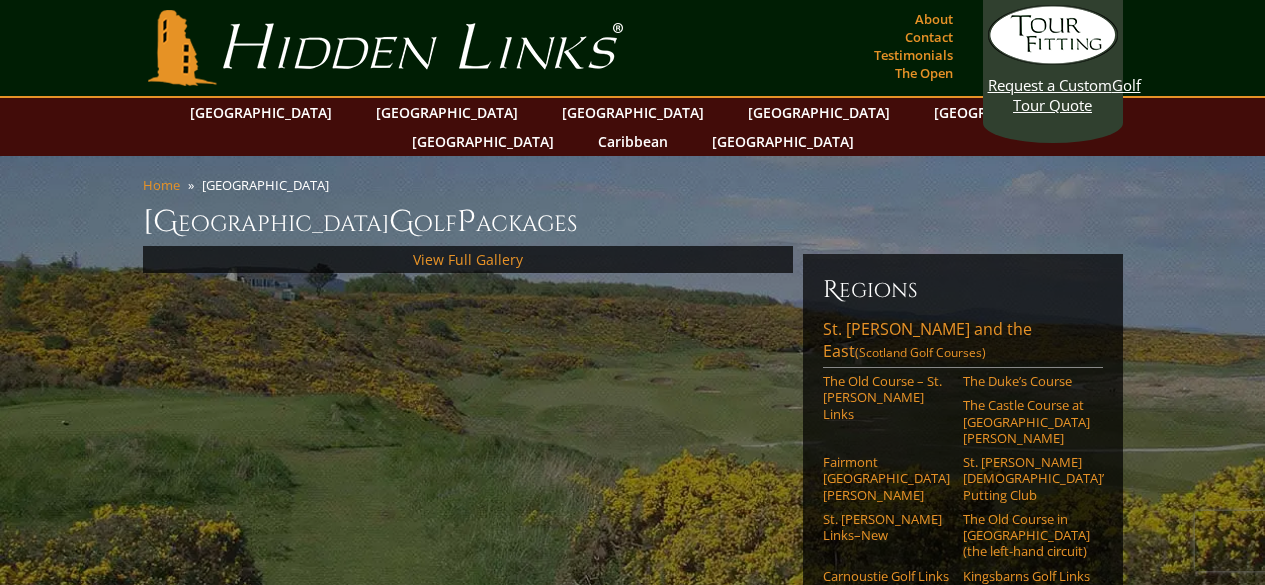 scroll, scrollTop: 0, scrollLeft: 0, axis: both 